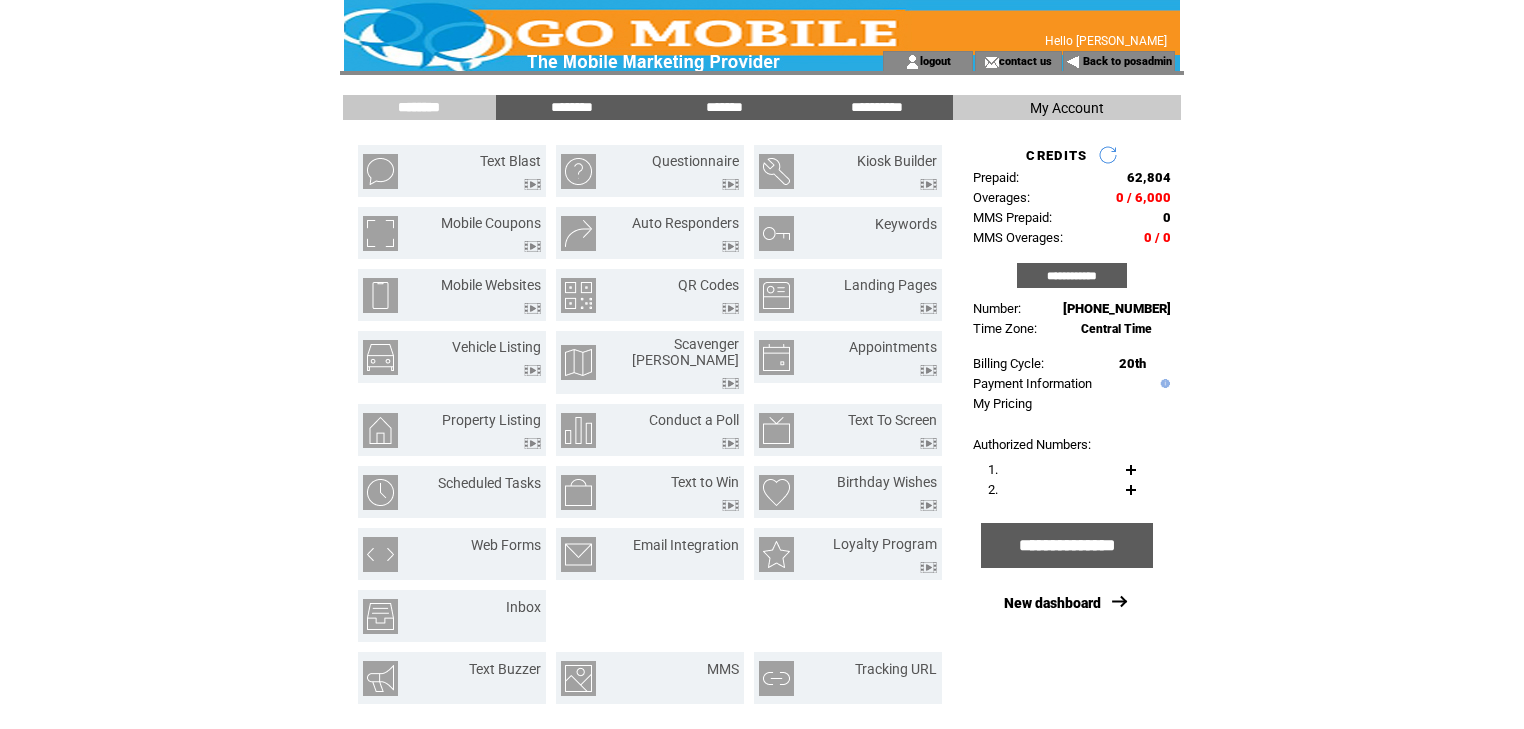 scroll, scrollTop: 0, scrollLeft: 0, axis: both 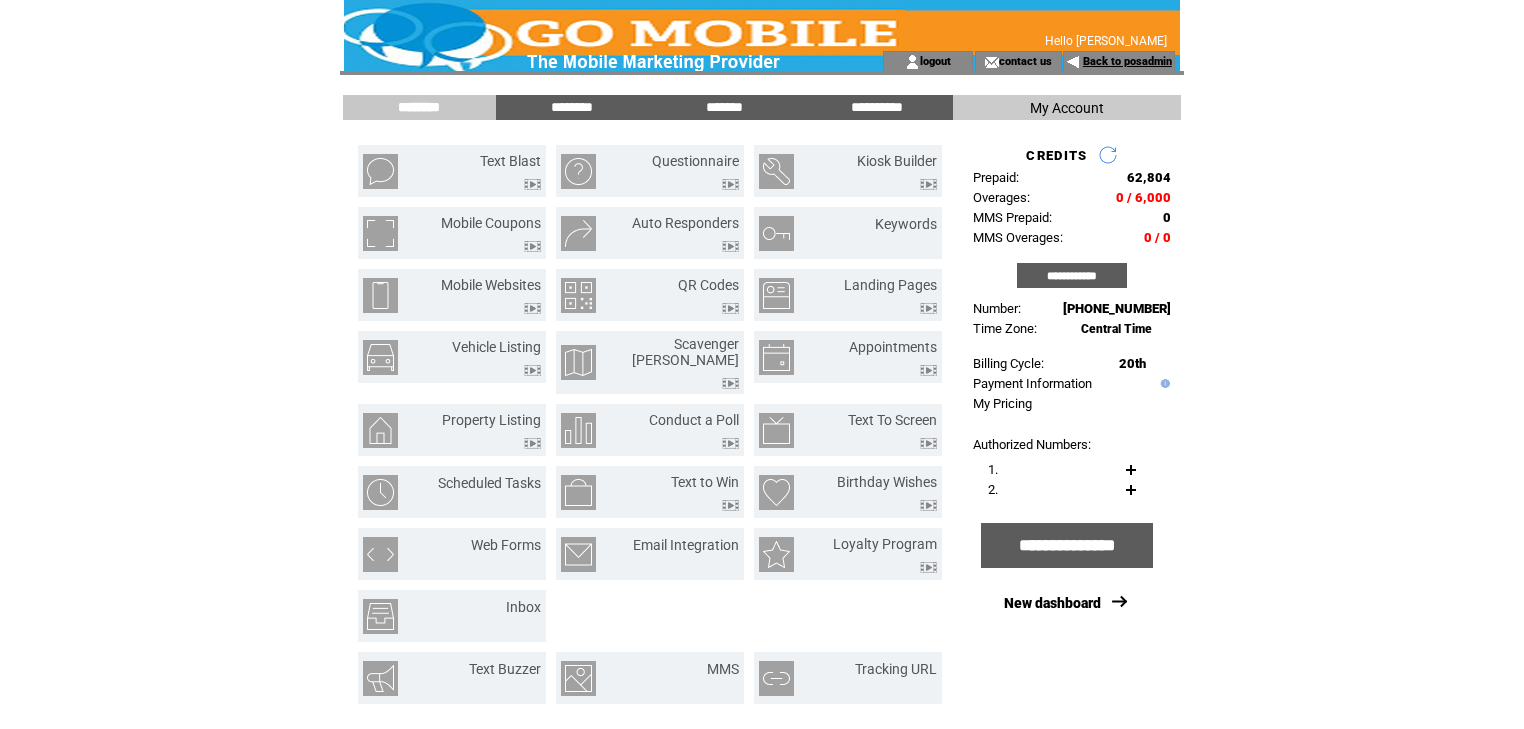 click on "Back to posadmin" at bounding box center (1127, 61) 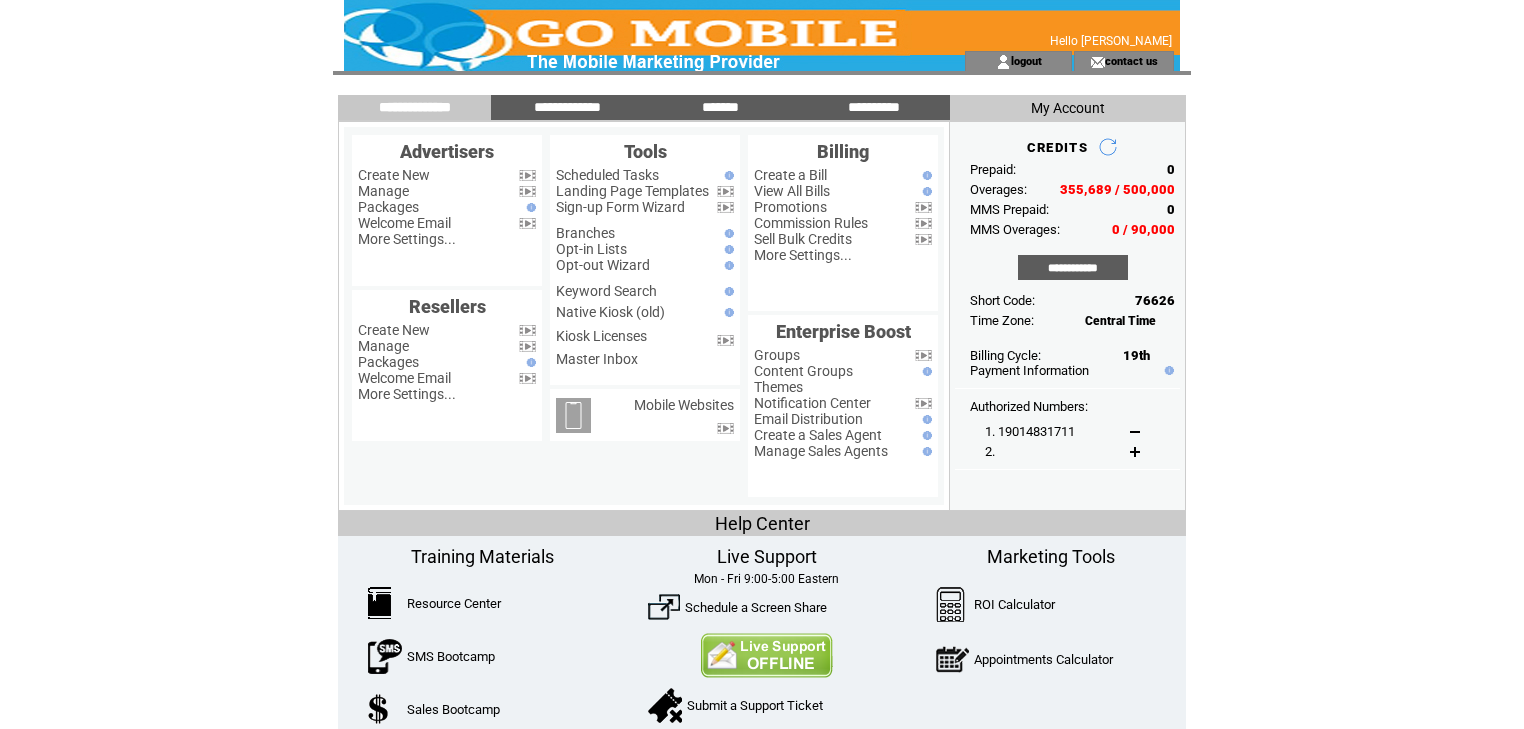 scroll, scrollTop: 0, scrollLeft: 0, axis: both 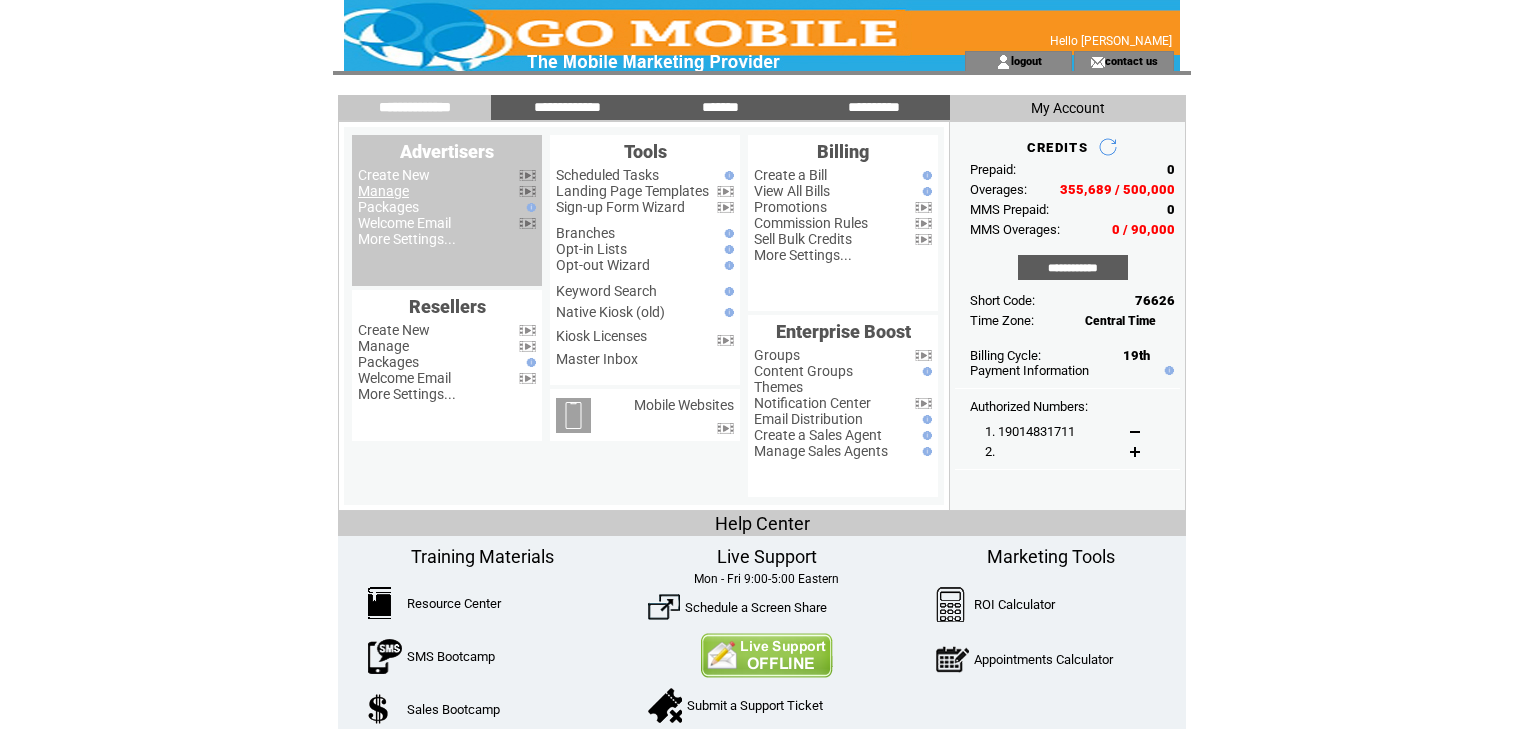 click on "Manage" at bounding box center (383, 191) 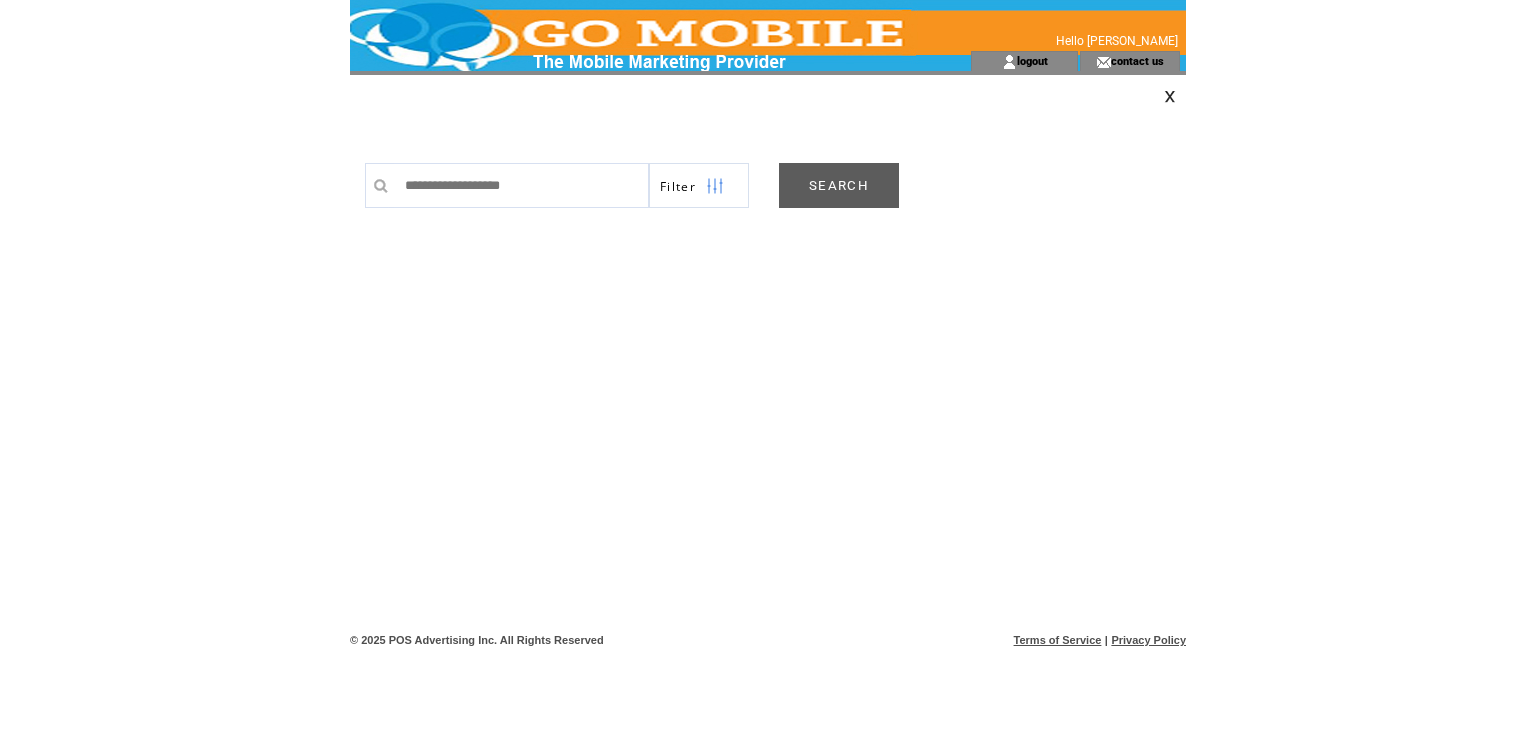 scroll, scrollTop: 0, scrollLeft: 0, axis: both 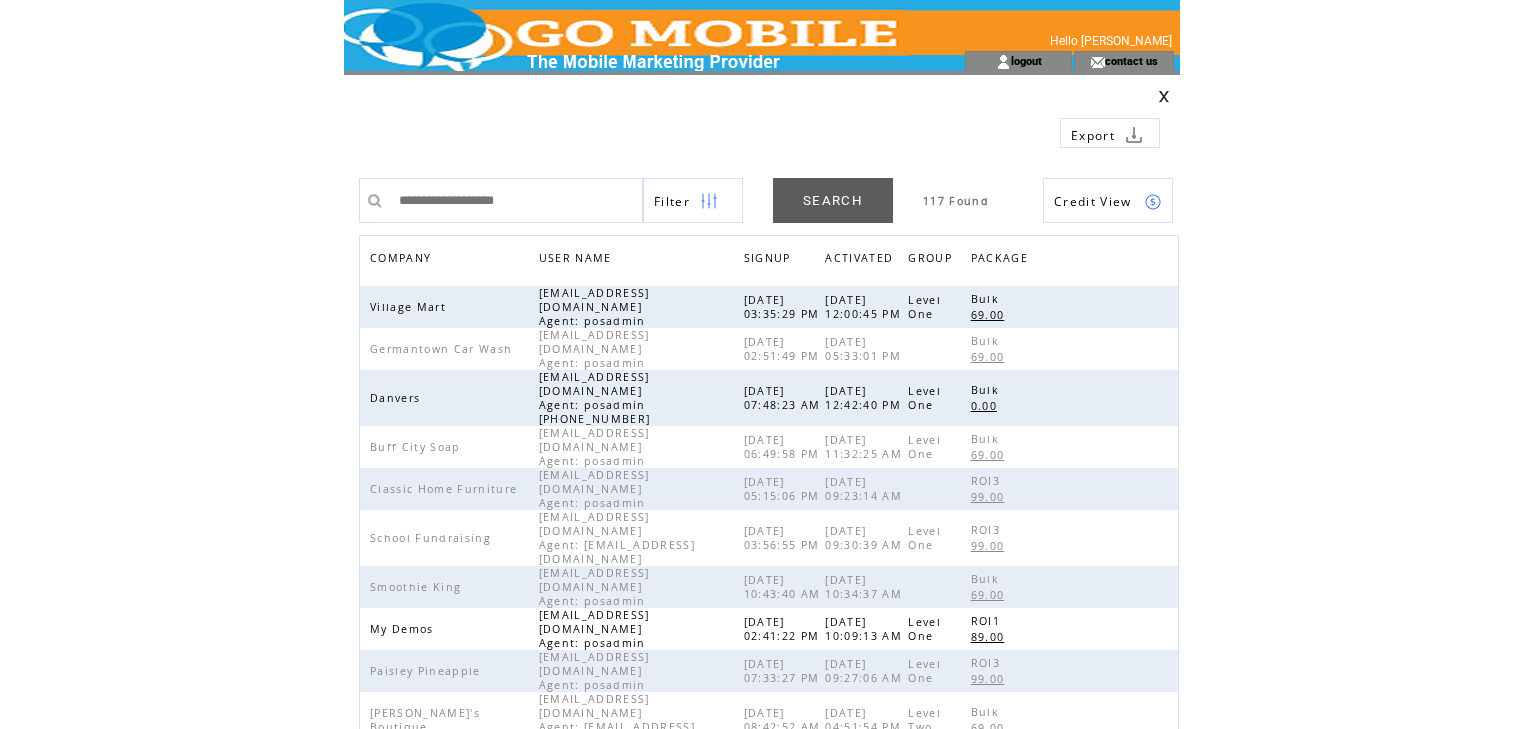 click on "COMPANY" at bounding box center (403, 260) 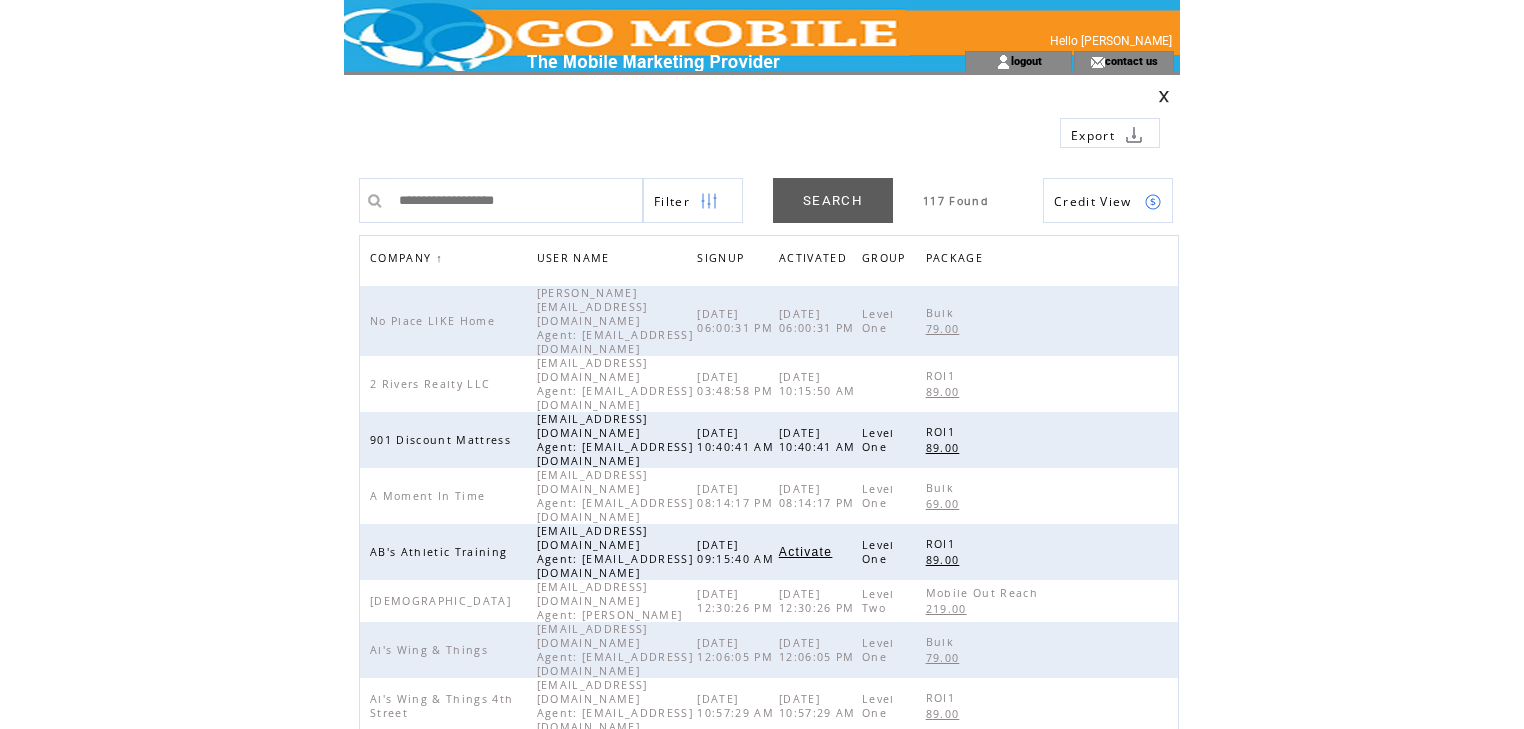 scroll, scrollTop: 0, scrollLeft: 0, axis: both 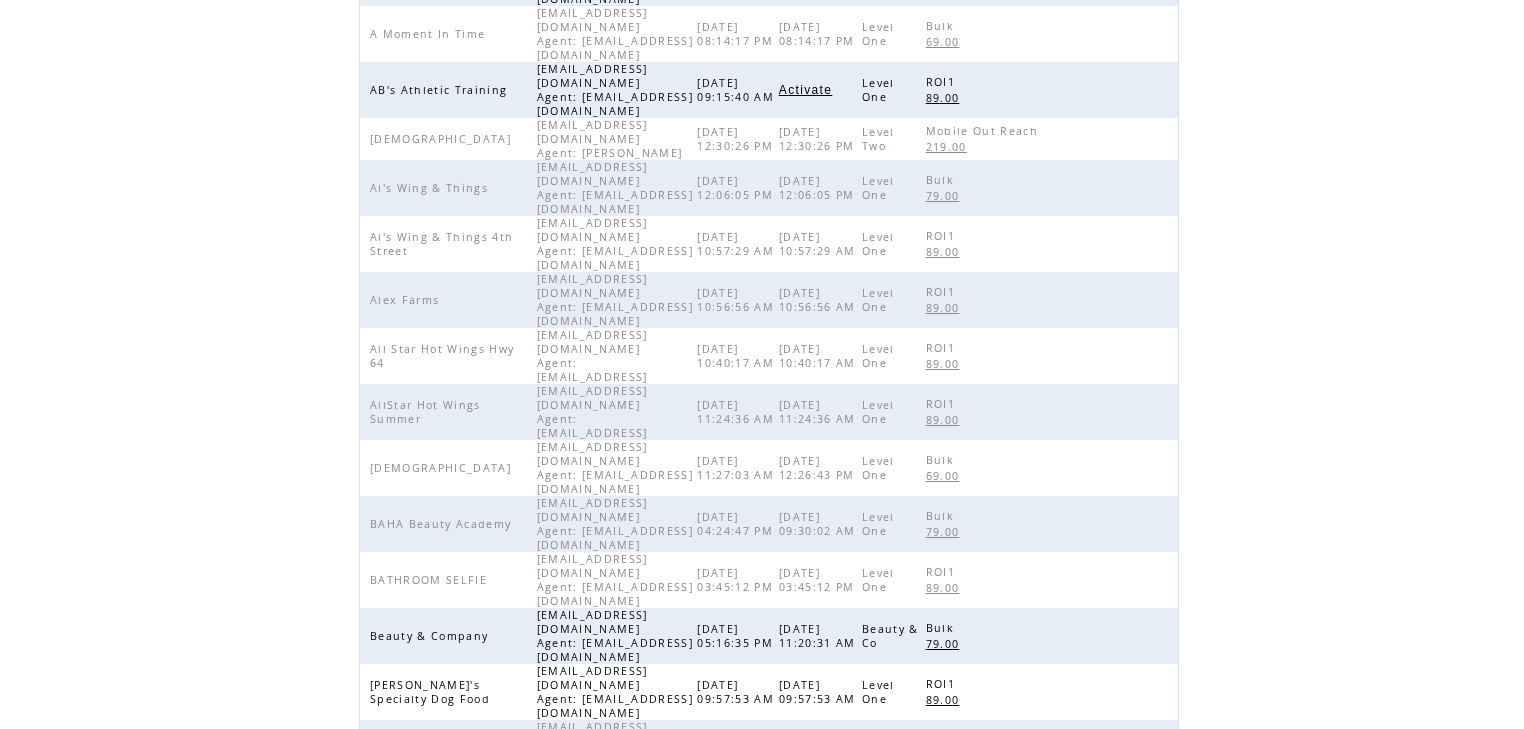 click on "3" at bounding box center (756, 909) 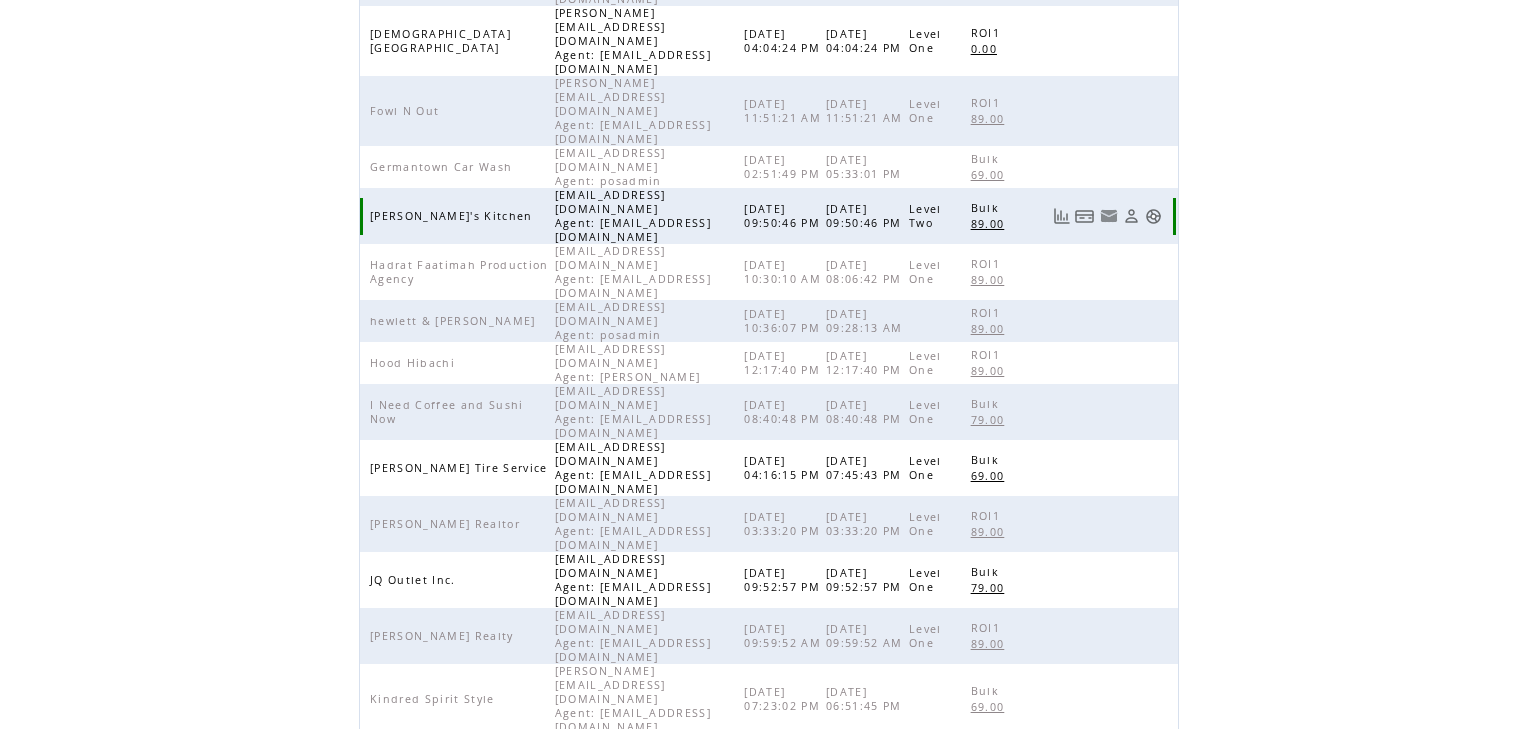 click at bounding box center [1153, 216] 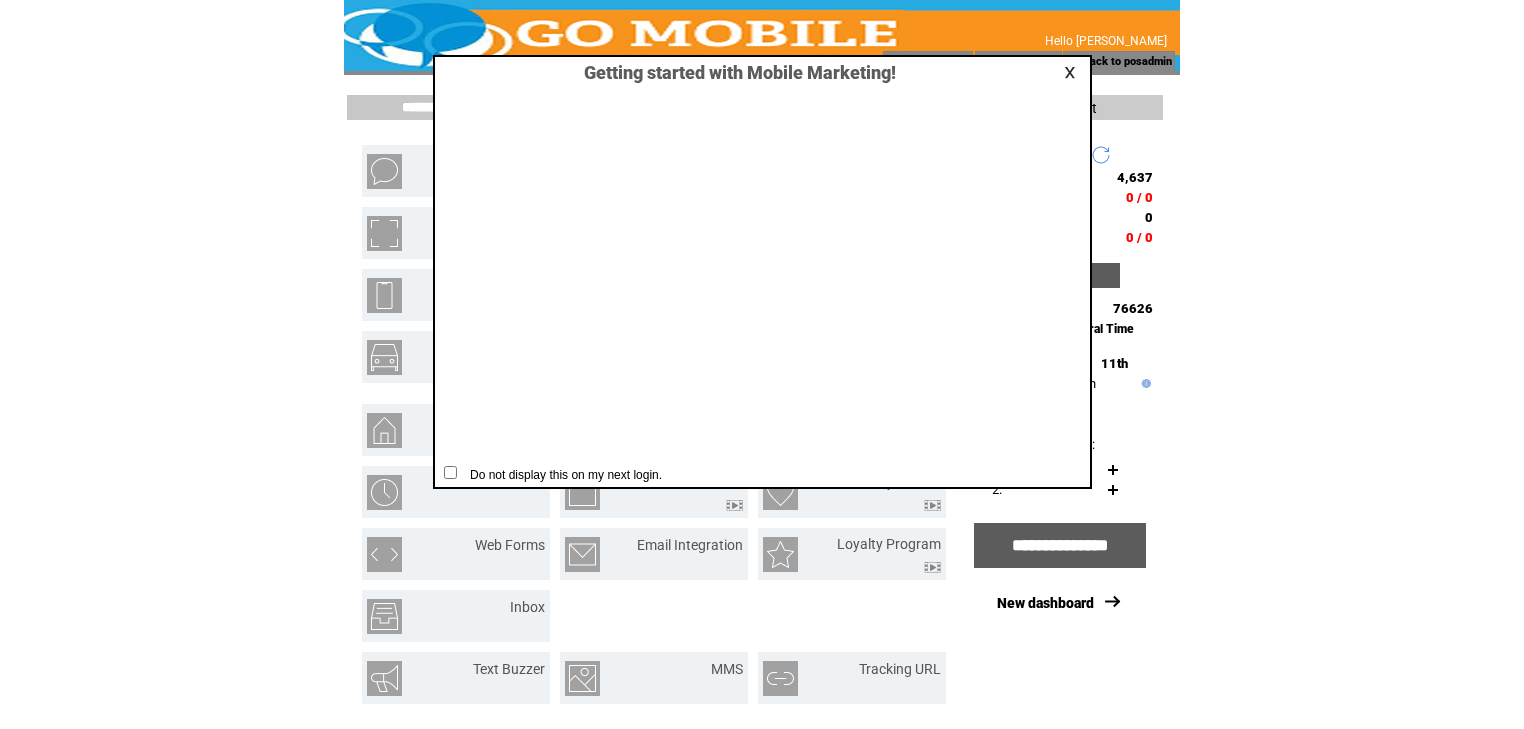 scroll, scrollTop: 0, scrollLeft: 0, axis: both 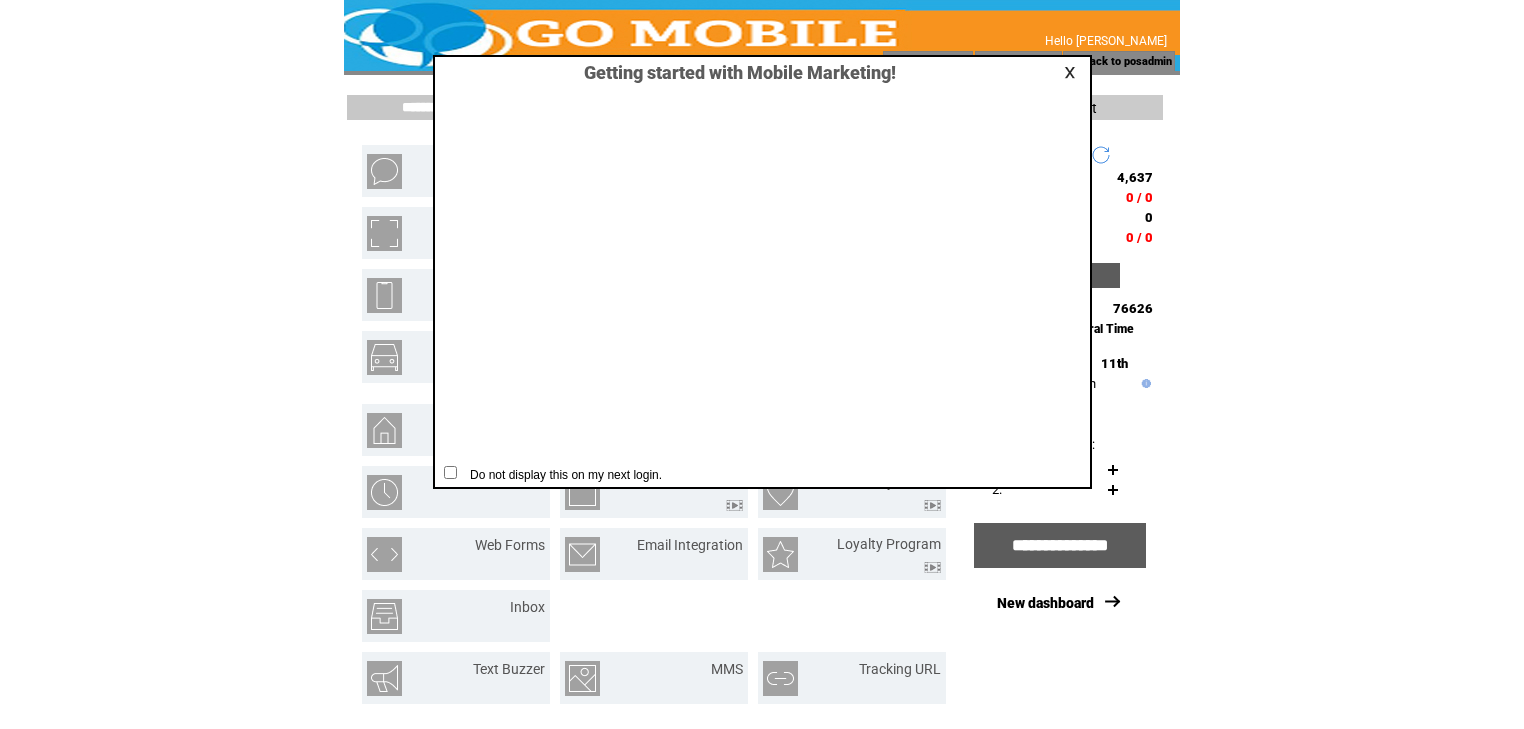 click at bounding box center (1073, 72) 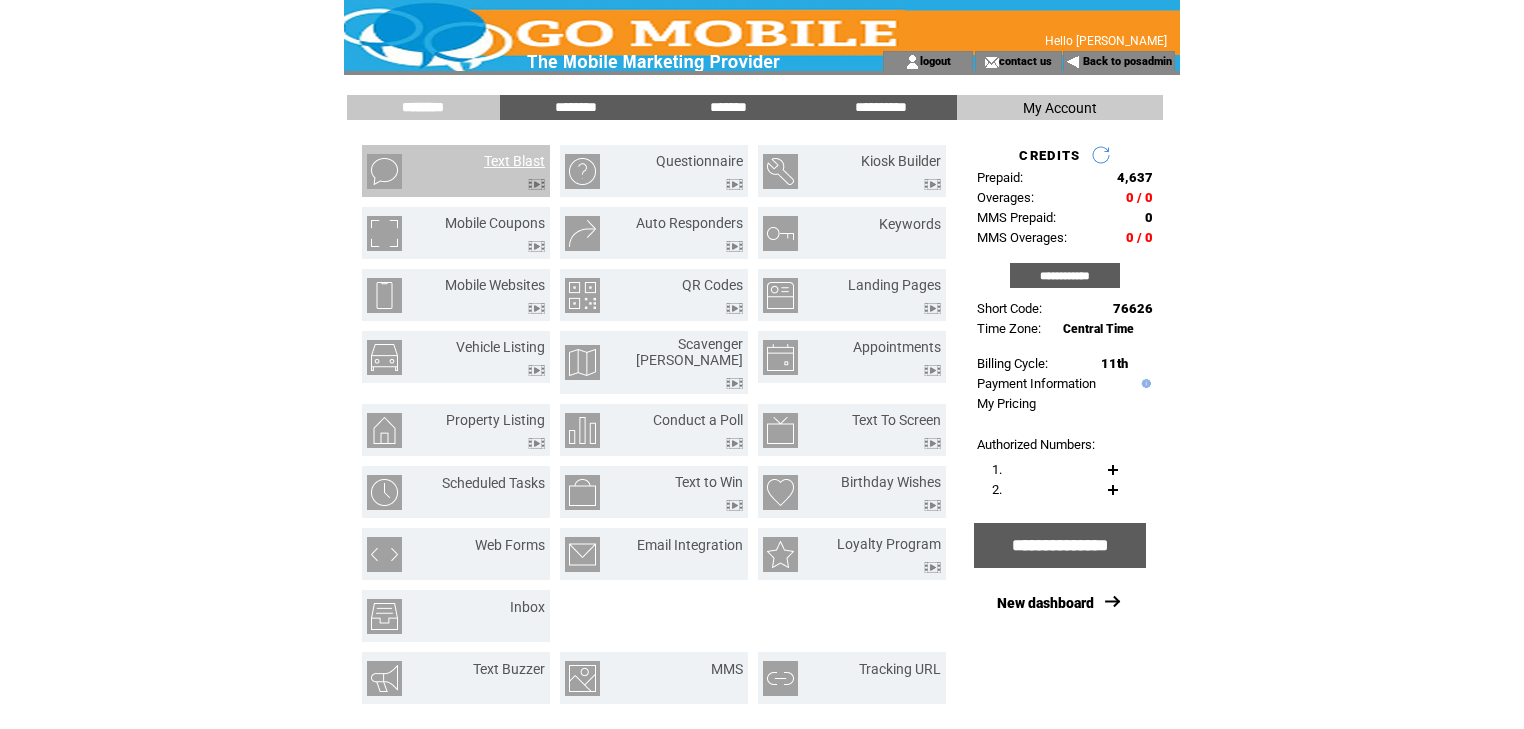click on "Text Blast" at bounding box center [514, 161] 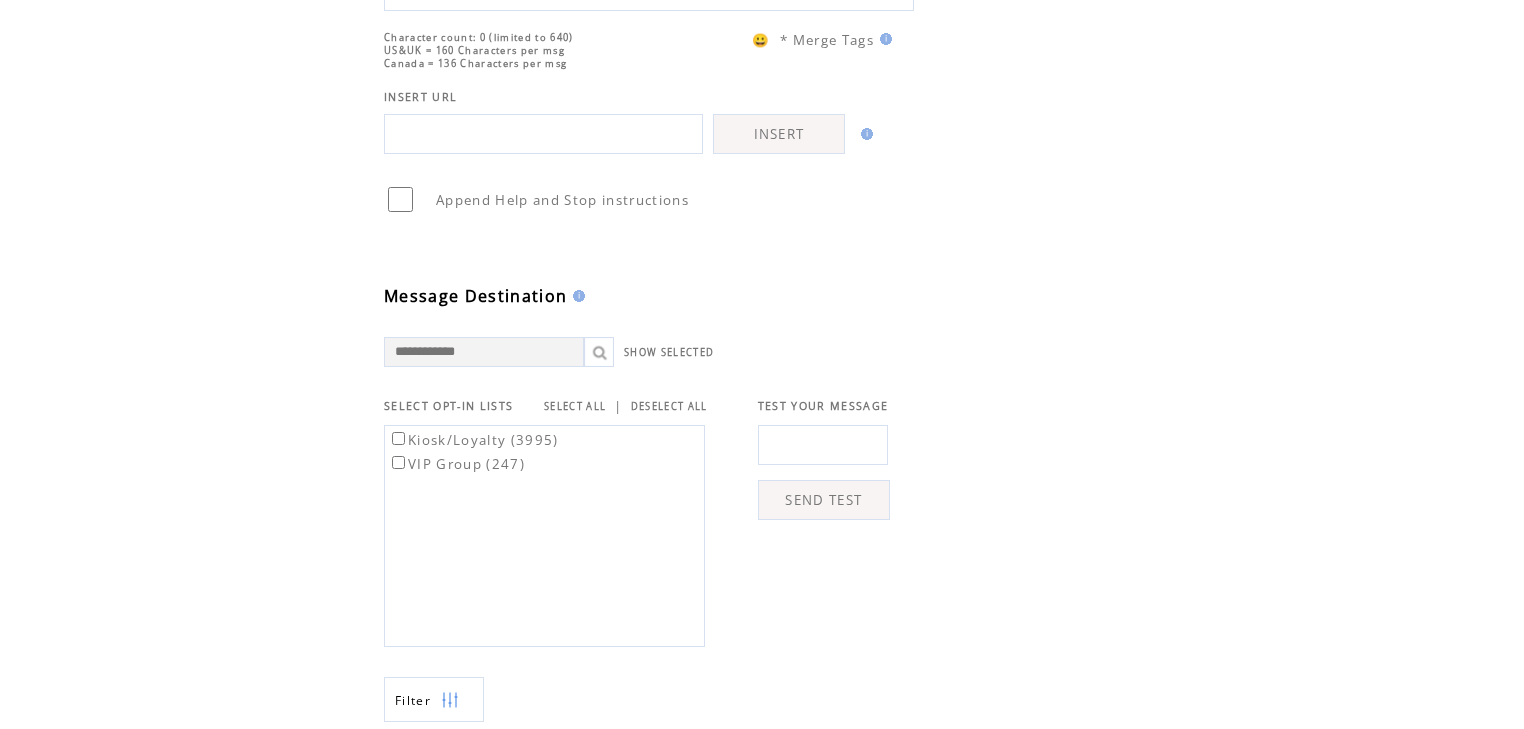 scroll, scrollTop: 320, scrollLeft: 0, axis: vertical 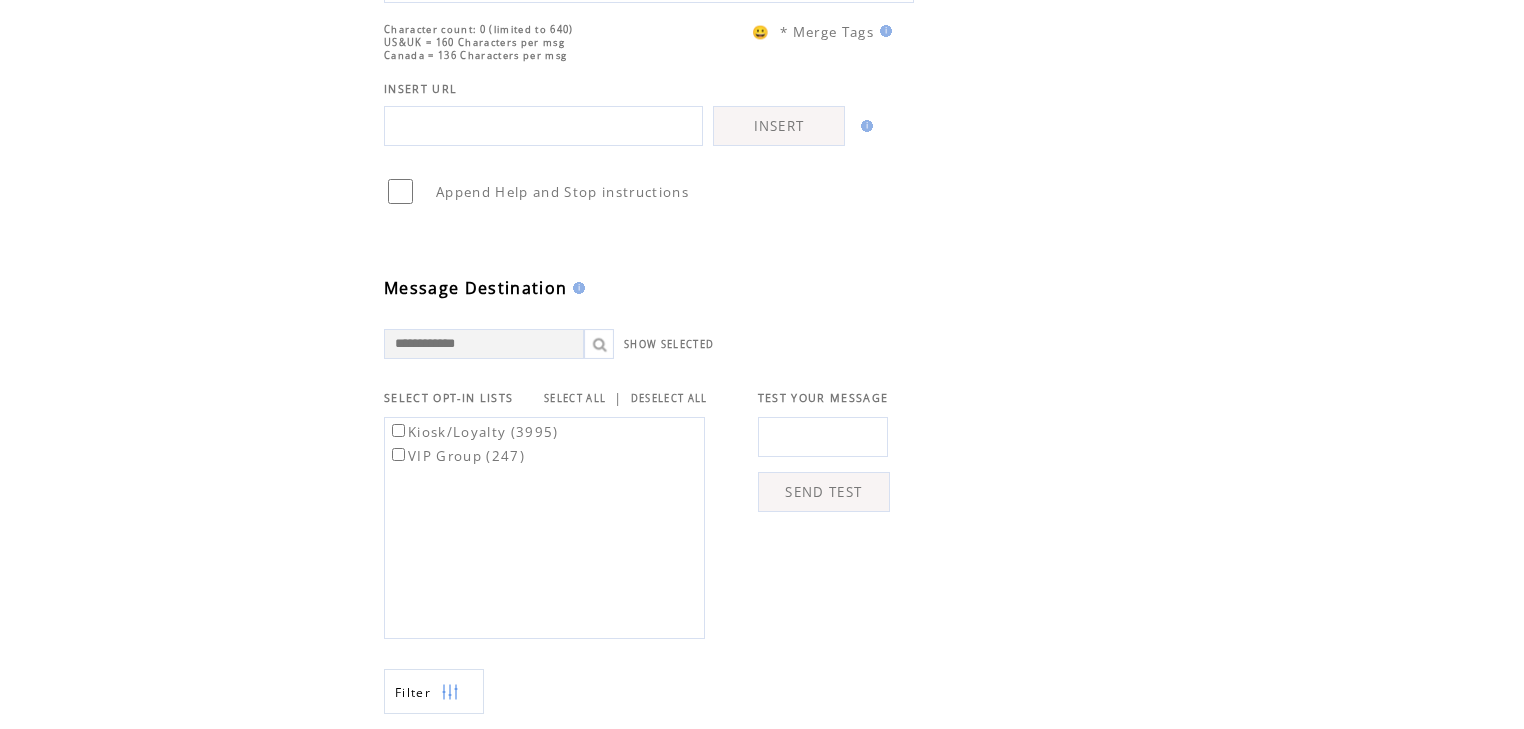 click on "SELECT ALL" at bounding box center (575, 398) 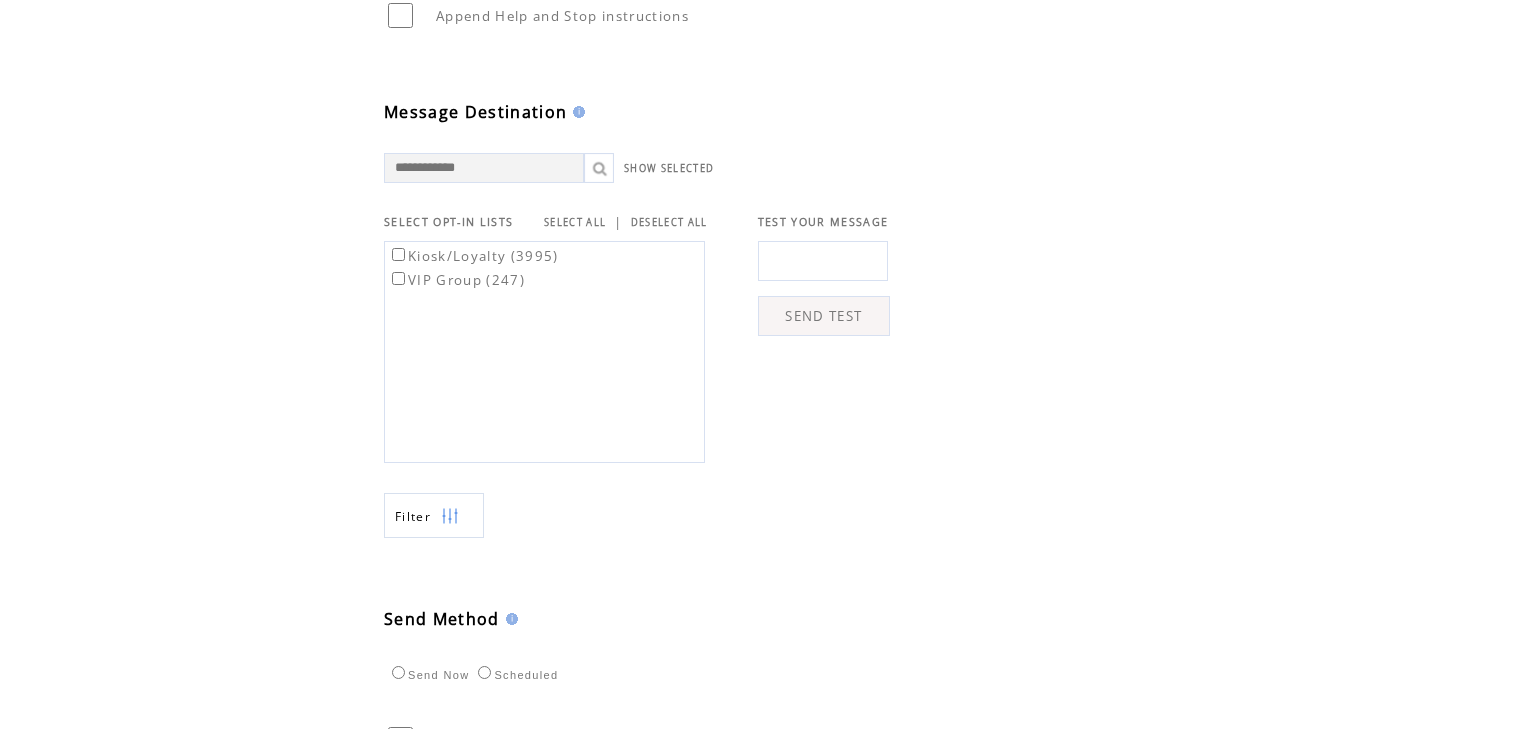 scroll, scrollTop: 560, scrollLeft: 0, axis: vertical 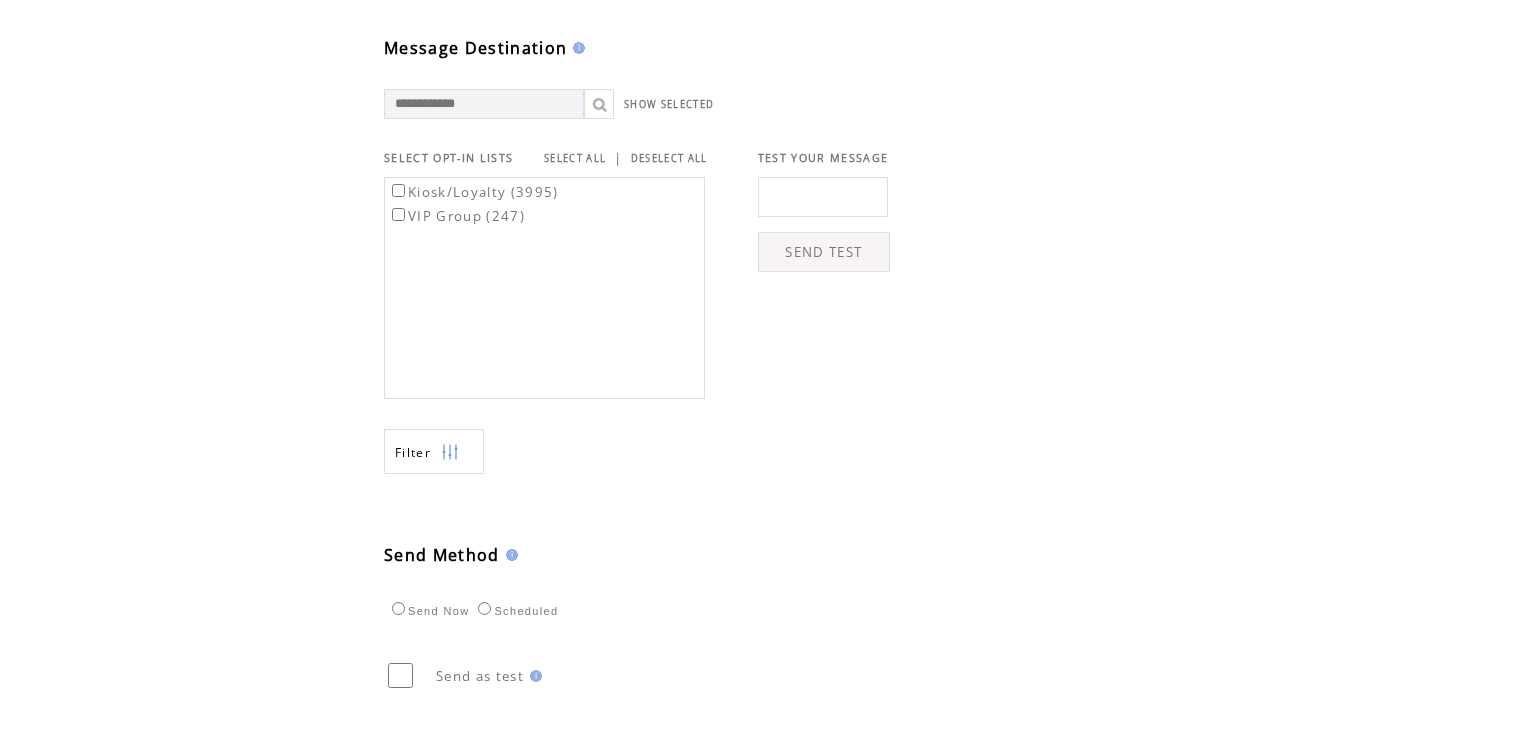 click at bounding box center [450, 452] 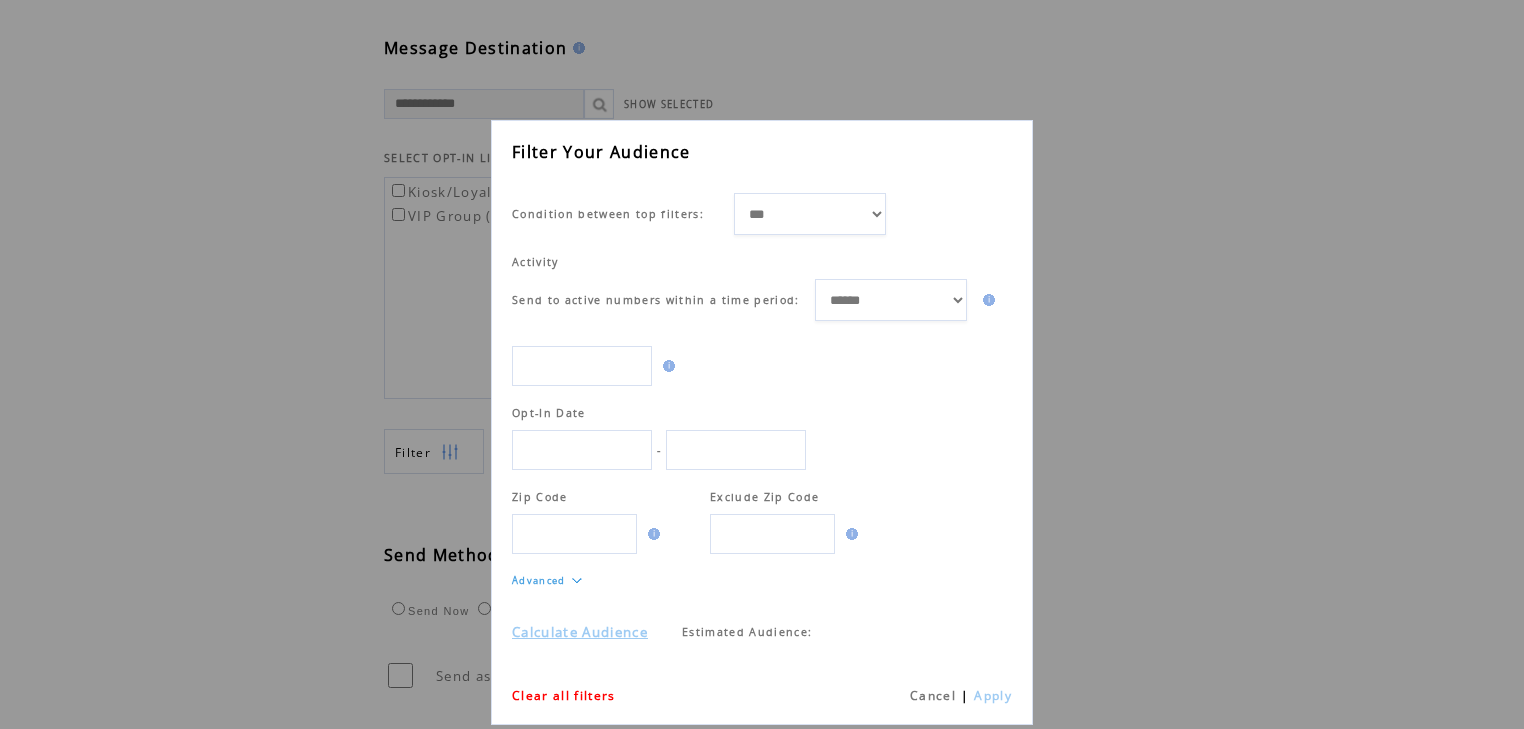 scroll, scrollTop: 0, scrollLeft: 0, axis: both 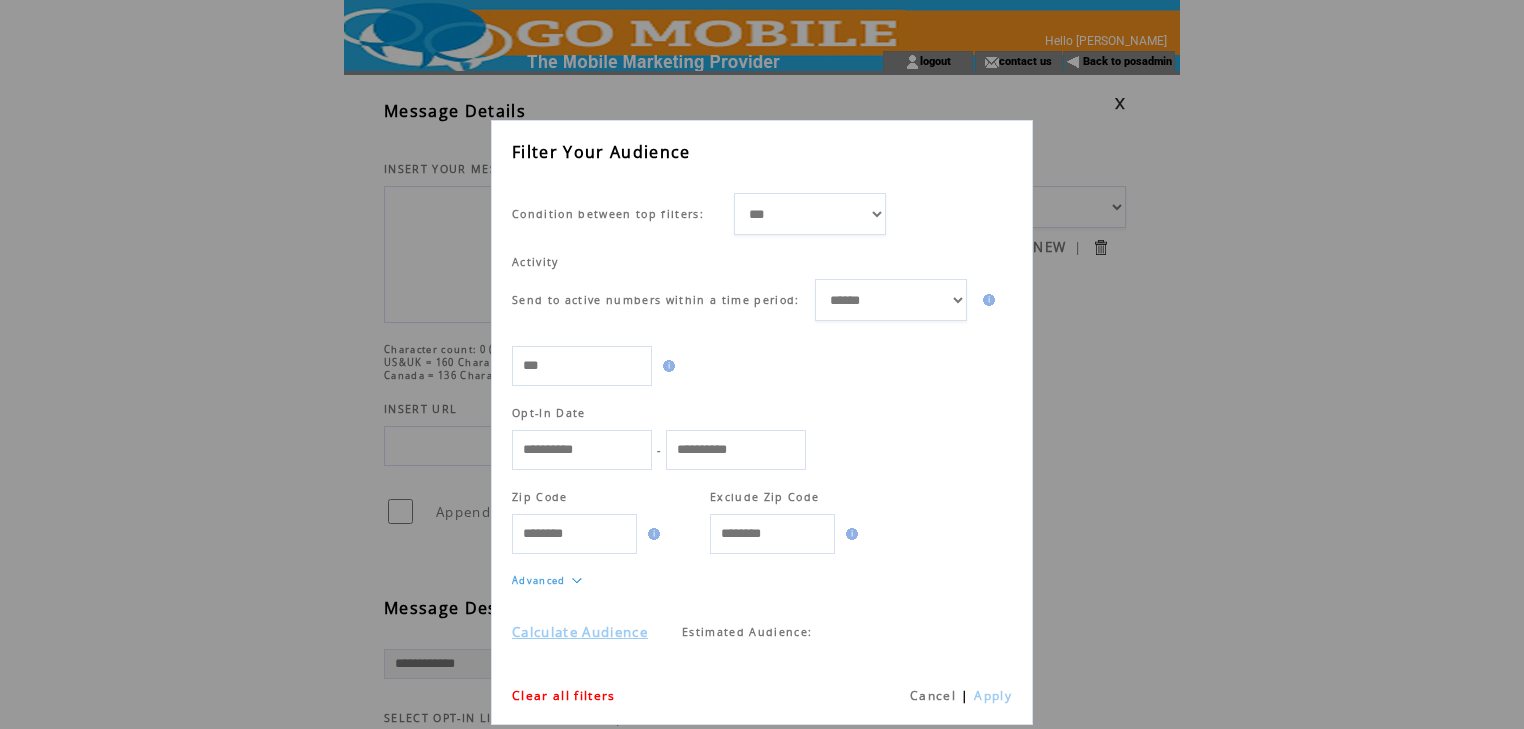 click on "Calculate Audience" at bounding box center [580, 632] 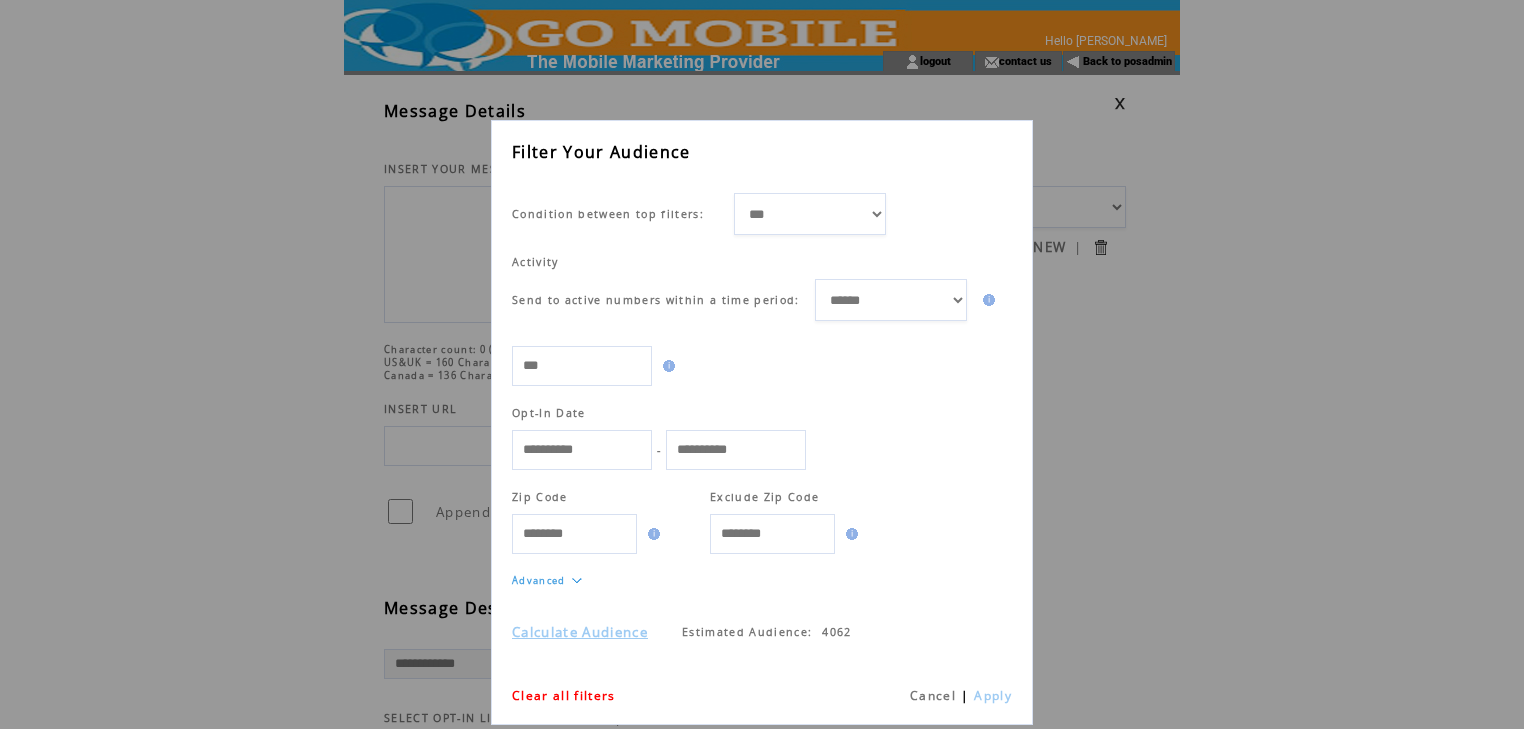 click on "Cancel" at bounding box center [933, 695] 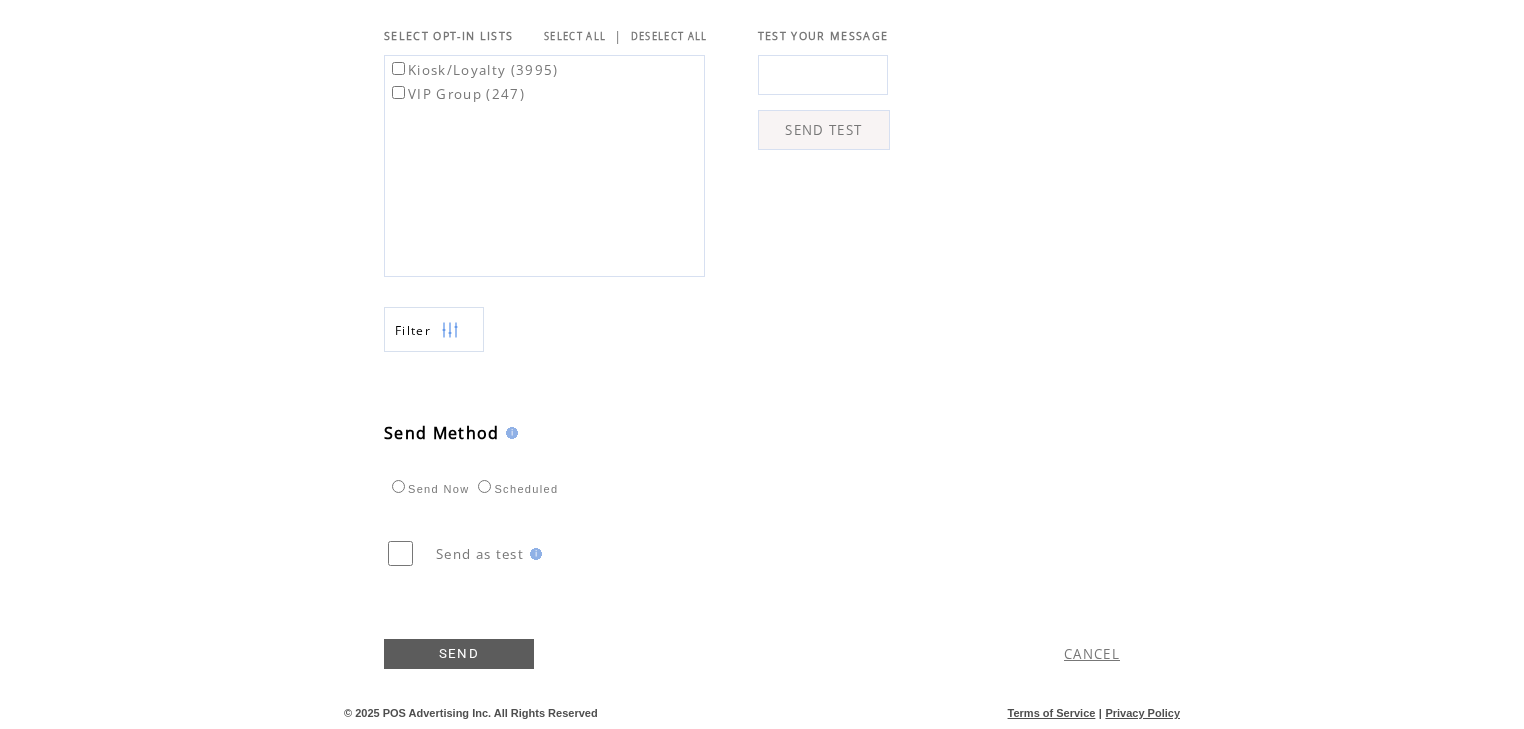 scroll, scrollTop: 708, scrollLeft: 0, axis: vertical 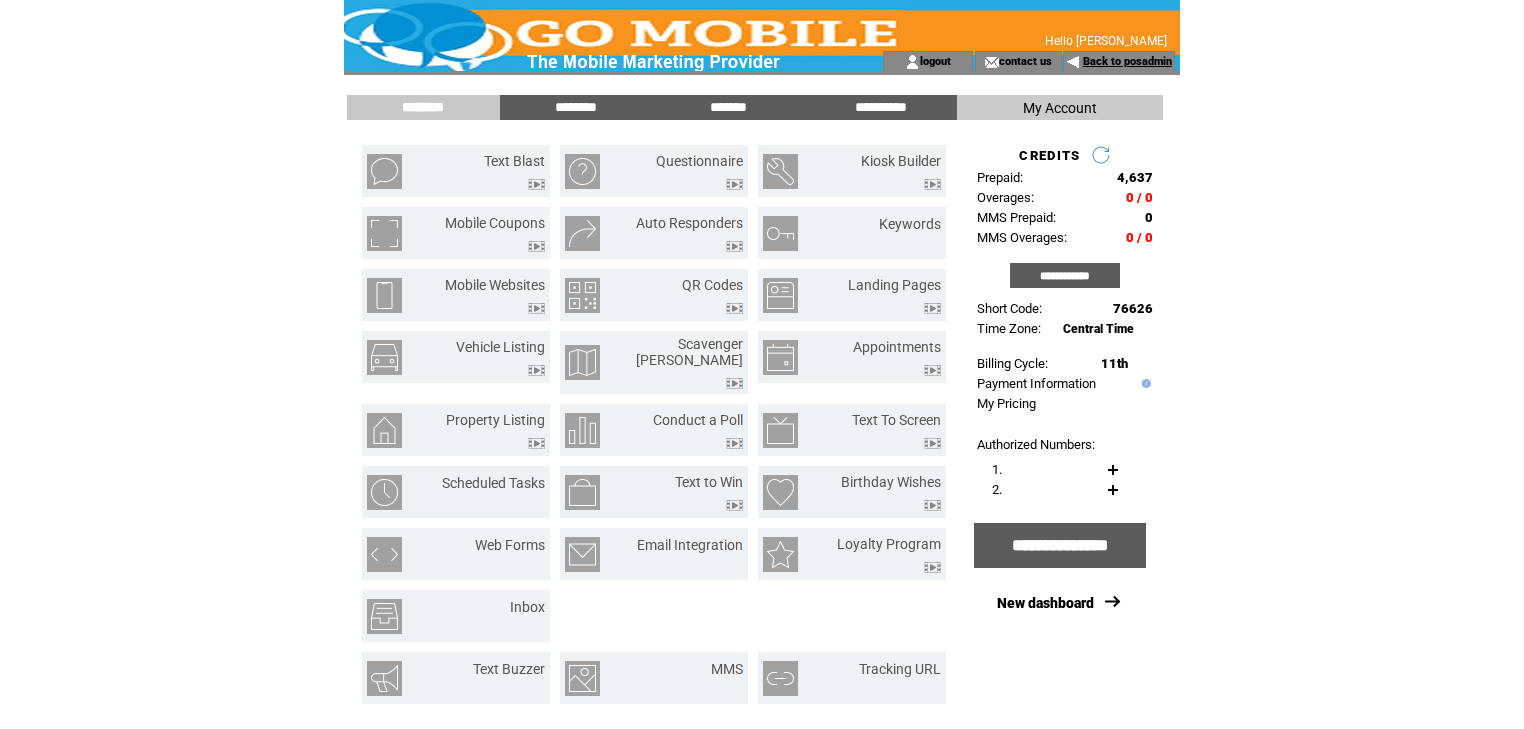 click on "Back to posadmin" at bounding box center (1127, 61) 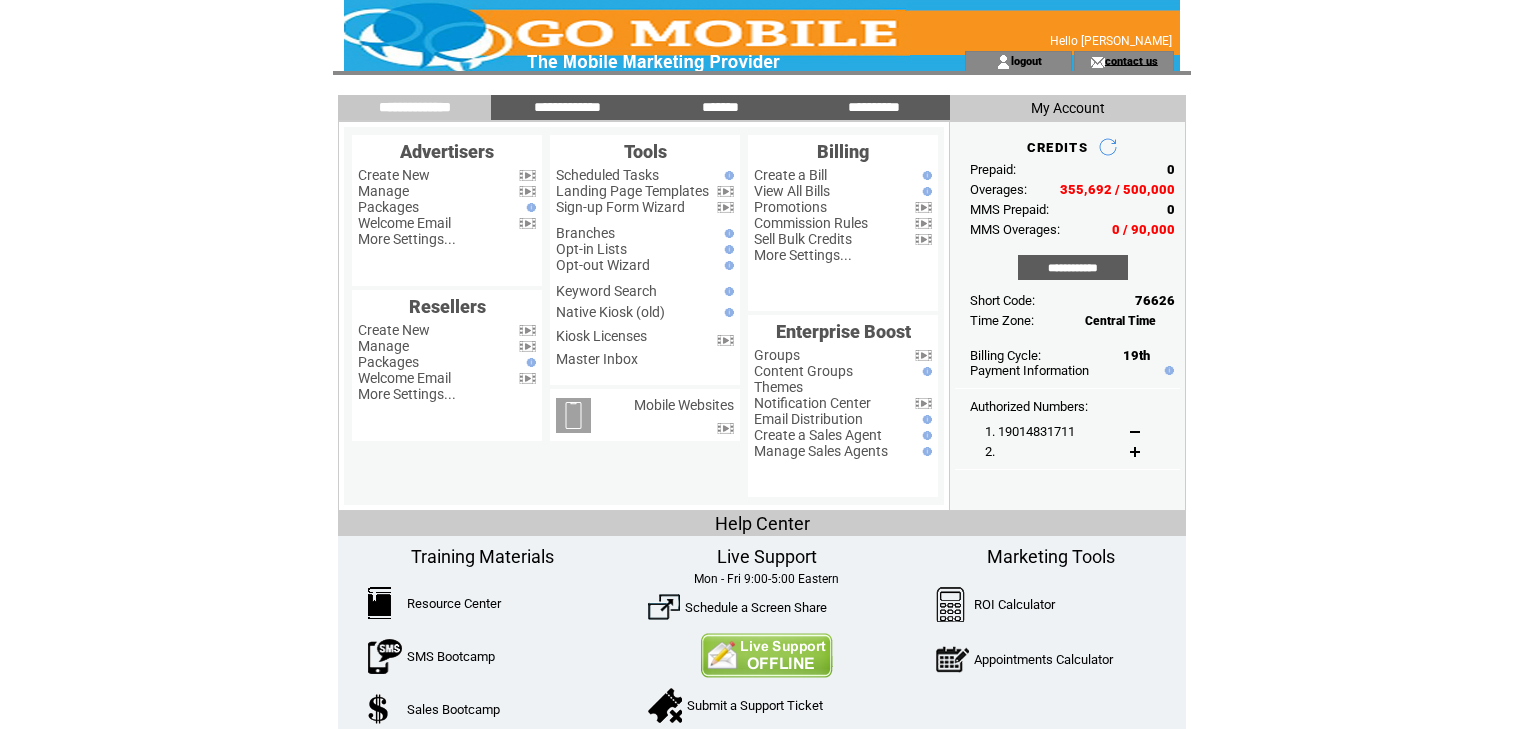 scroll, scrollTop: 0, scrollLeft: 0, axis: both 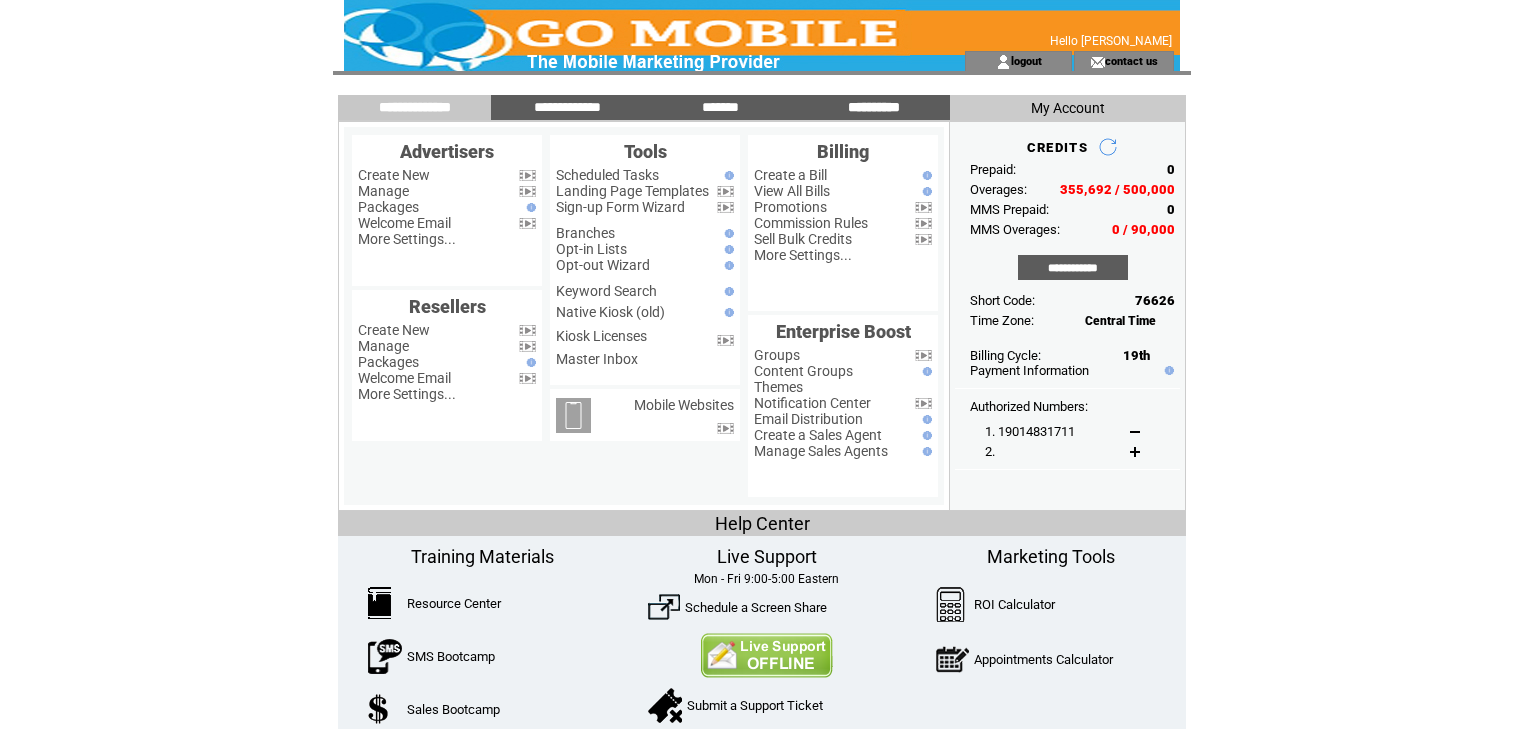 click on "**********" at bounding box center (874, 107) 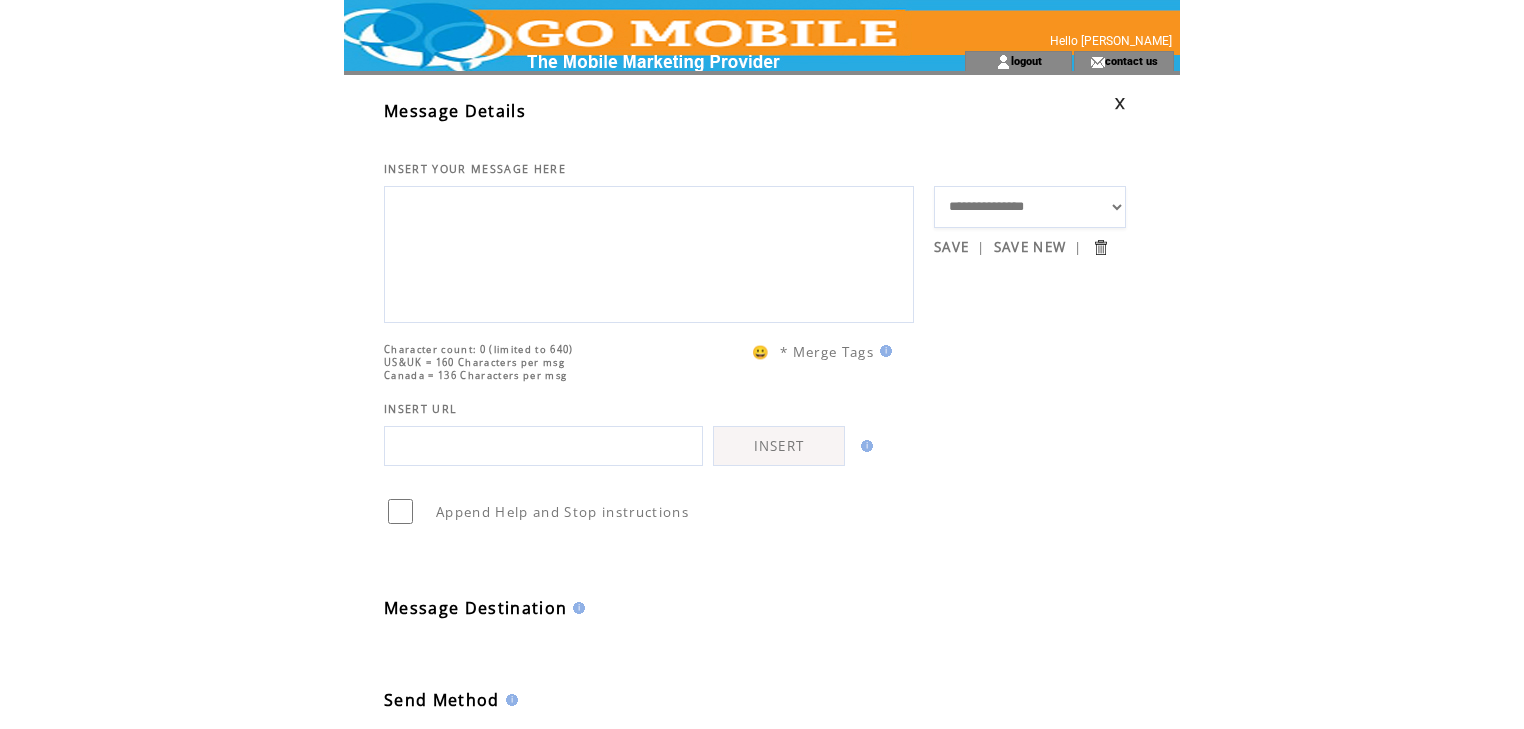 scroll, scrollTop: 292, scrollLeft: 0, axis: vertical 